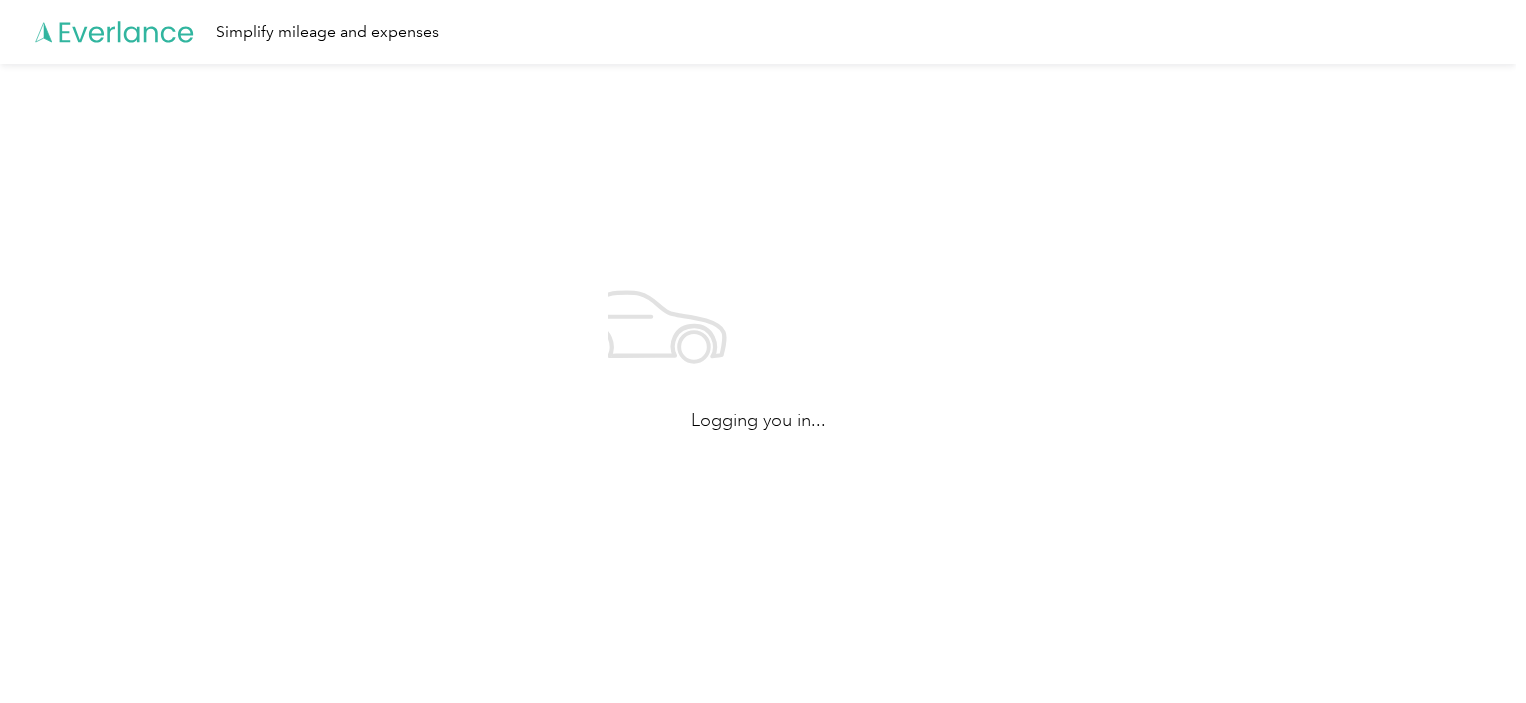 scroll, scrollTop: 0, scrollLeft: 0, axis: both 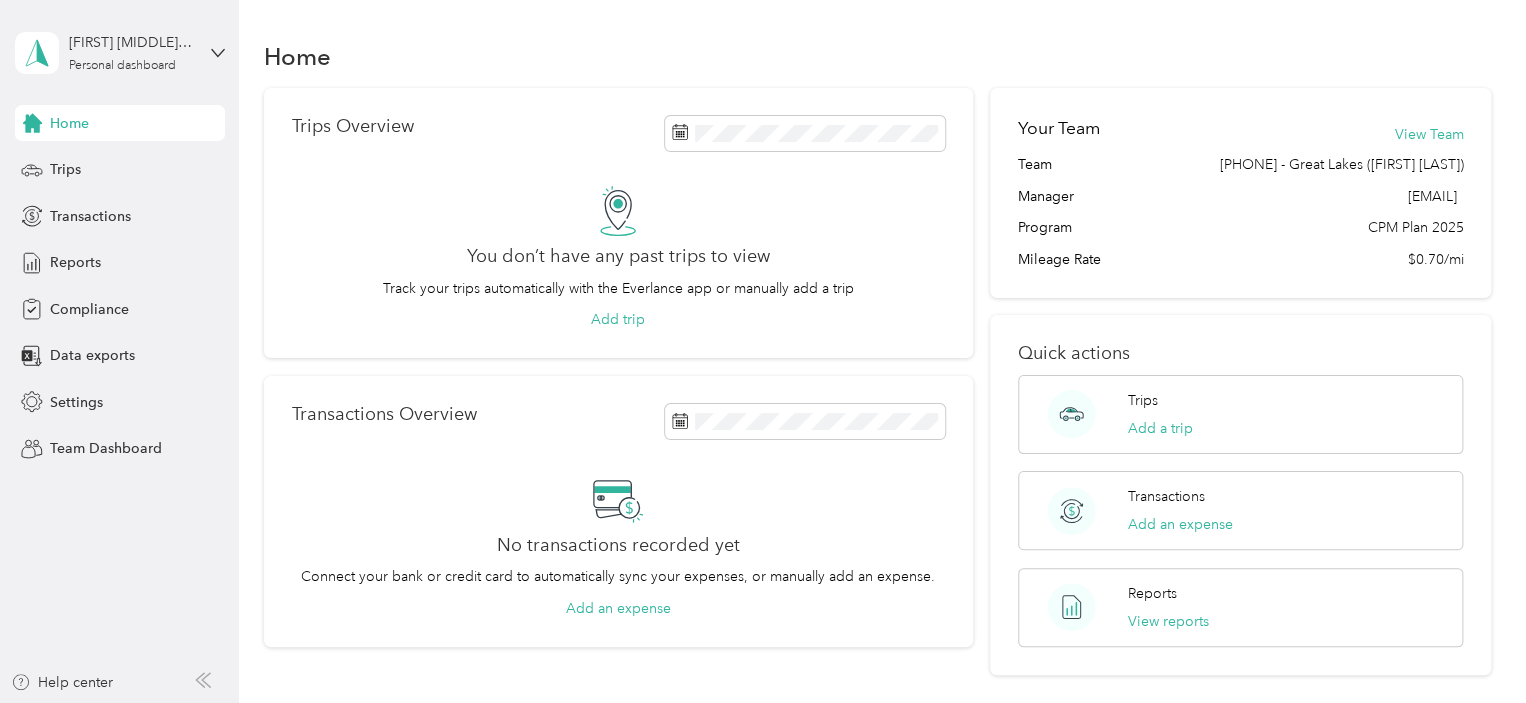 click on "Joel C. Allchin Personal dashboard" at bounding box center [120, 53] 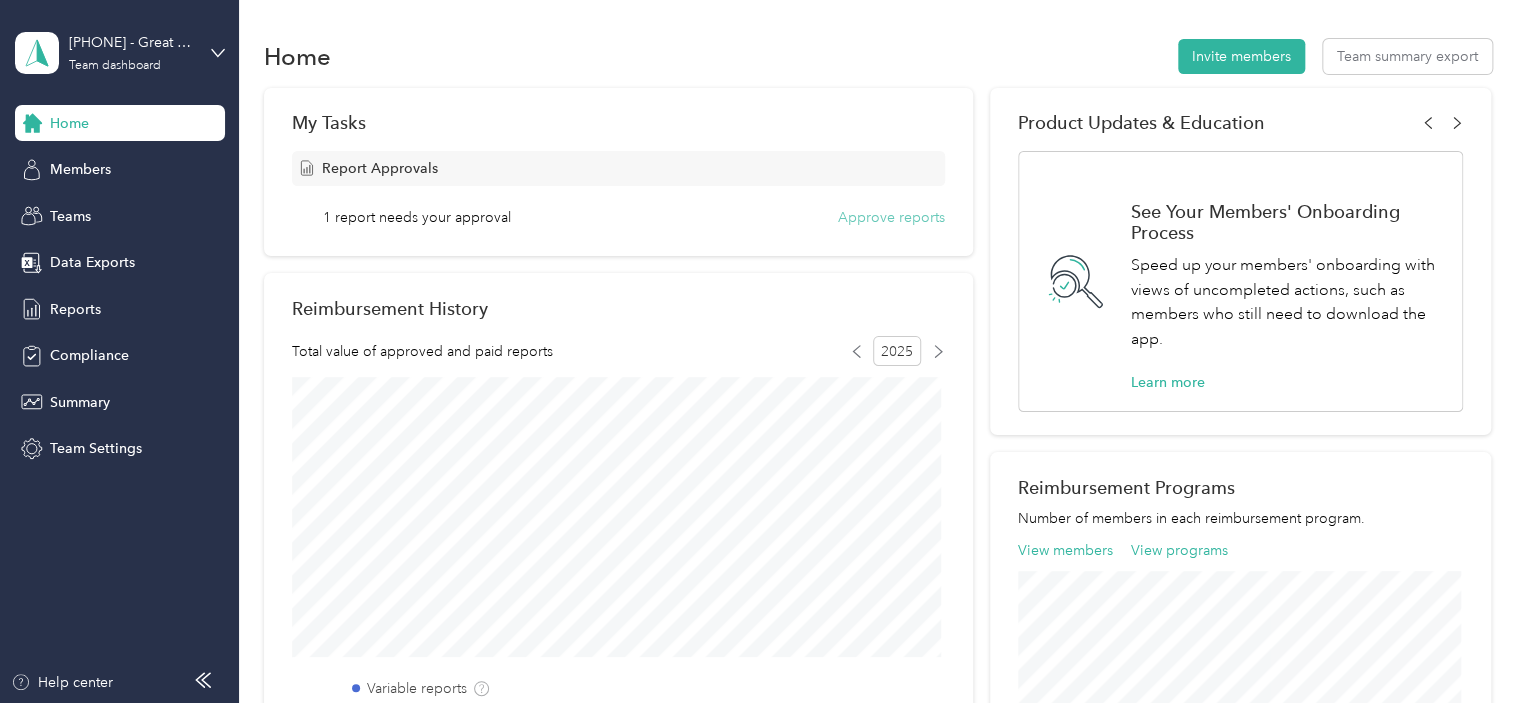 click on "Approve reports" at bounding box center (891, 217) 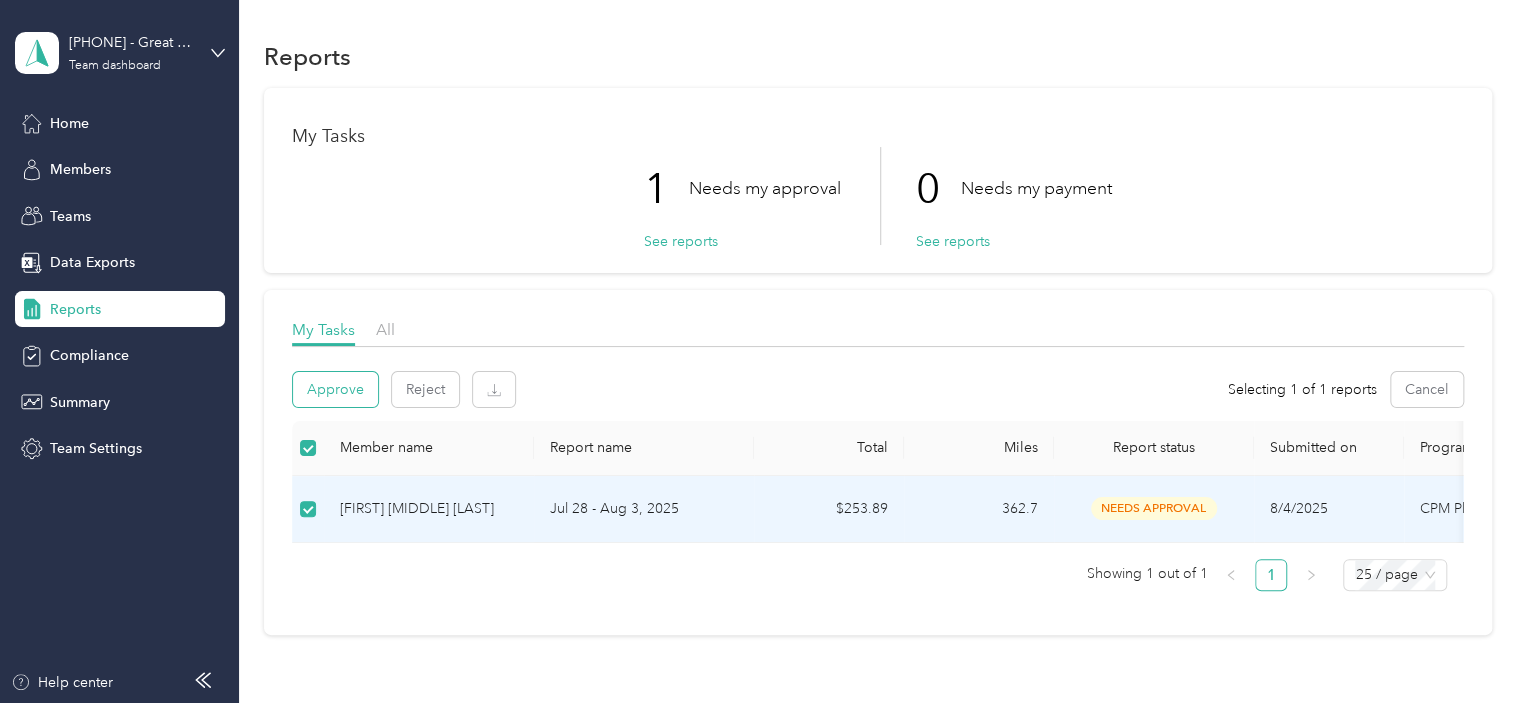 click on "Approve" at bounding box center (335, 389) 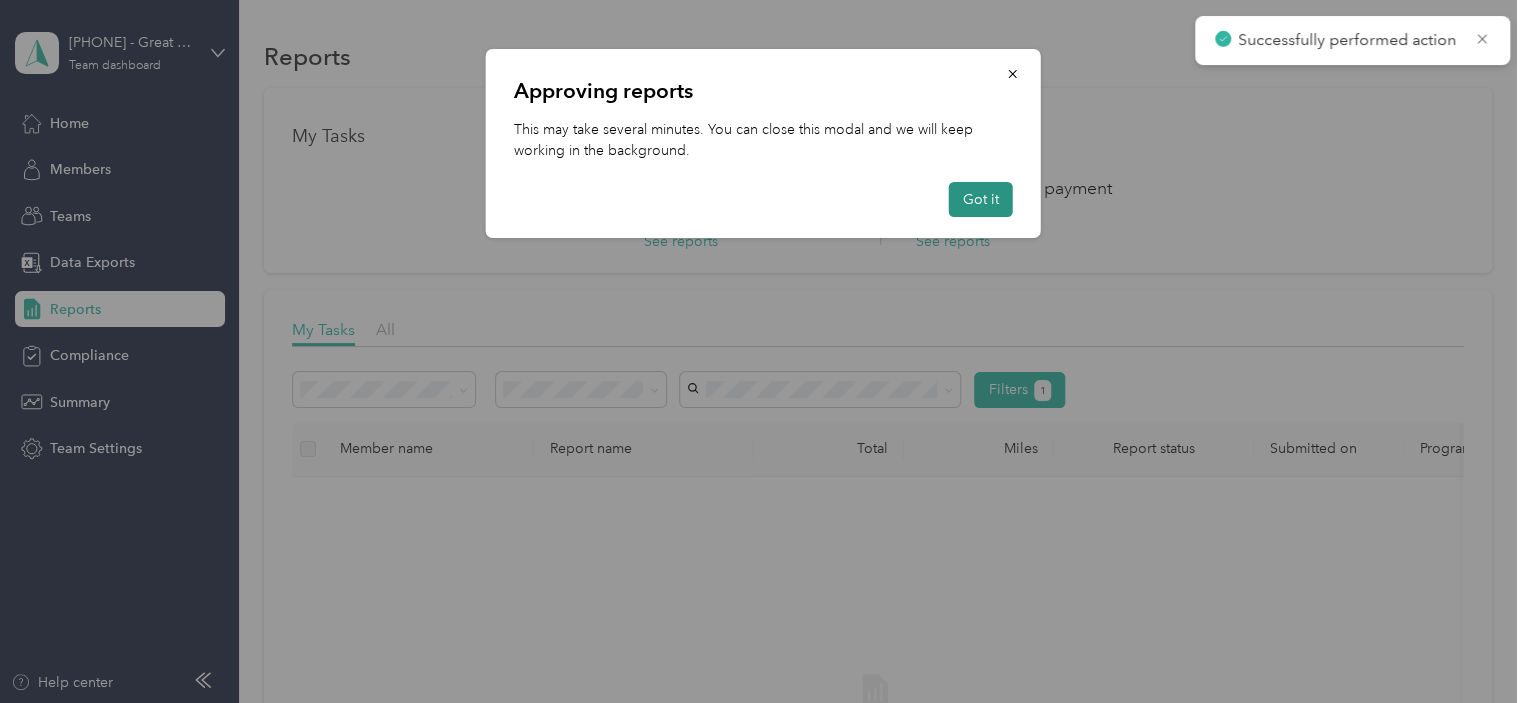 click on "Got it" at bounding box center [981, 199] 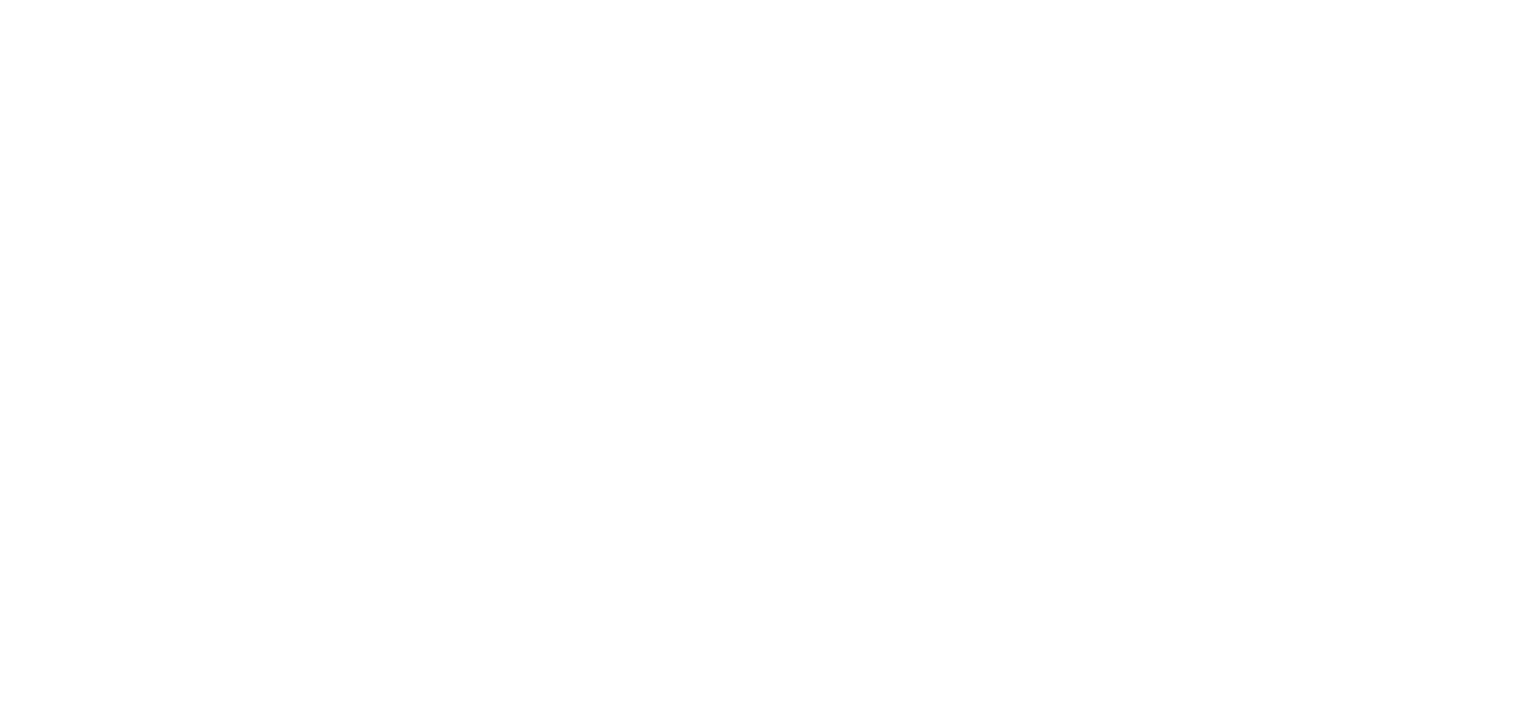 scroll, scrollTop: 0, scrollLeft: 0, axis: both 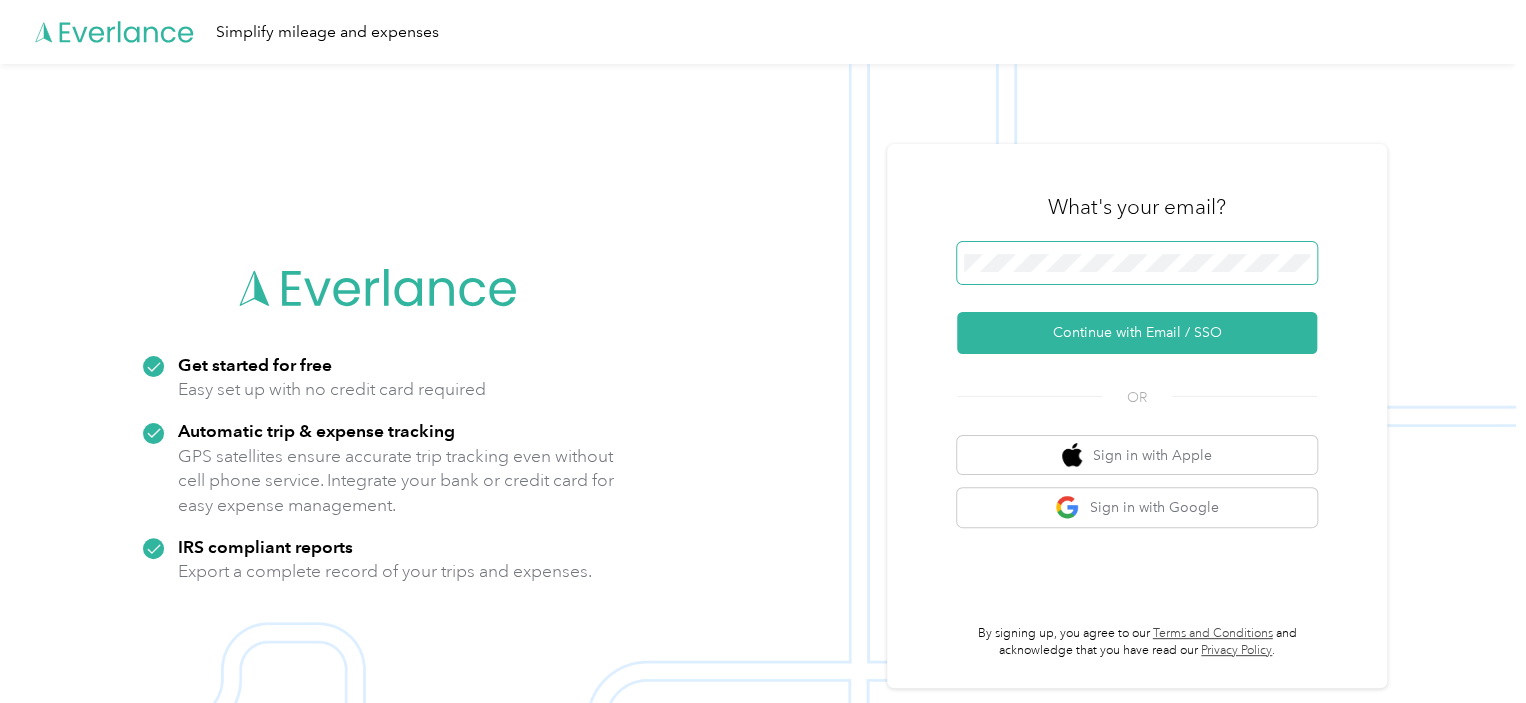 click at bounding box center [1137, 263] 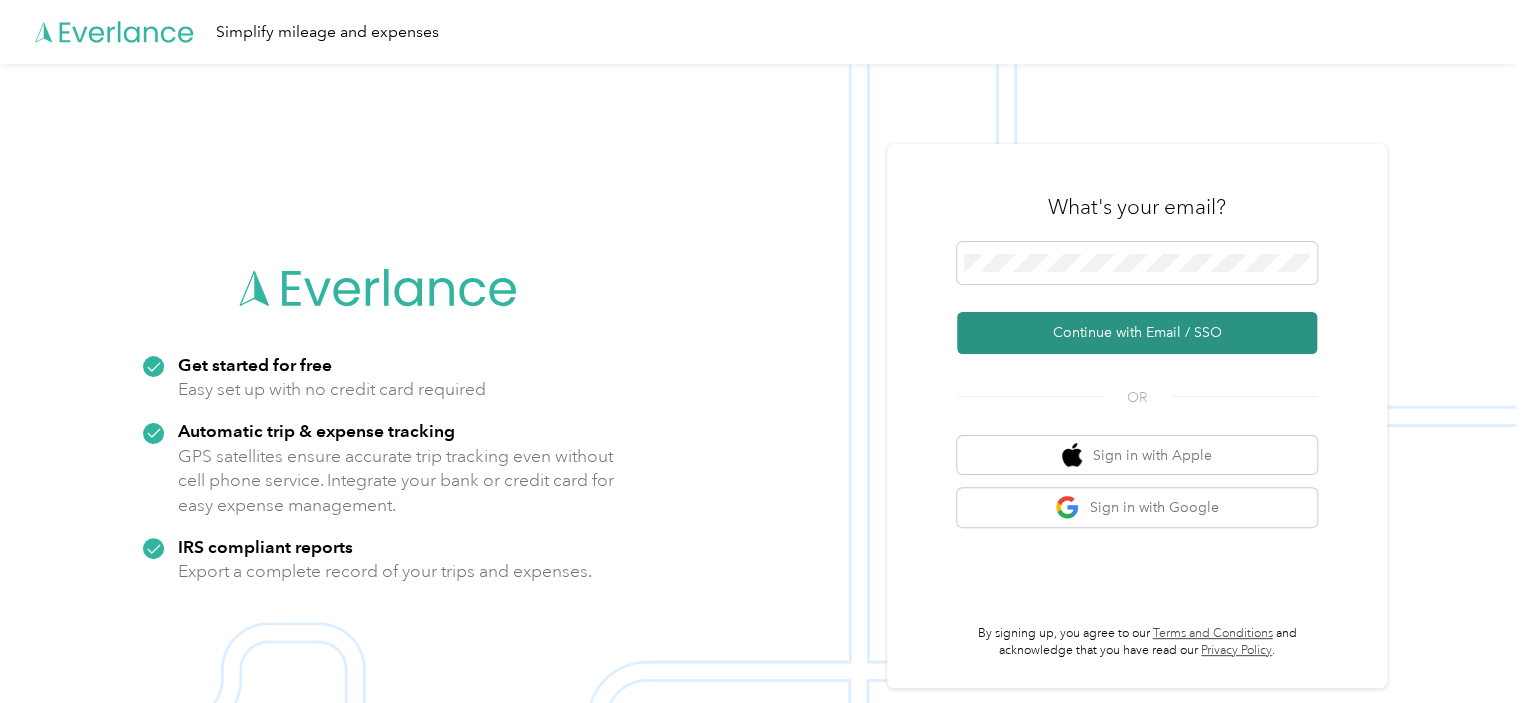 click on "Continue with Email / SSO" at bounding box center (1137, 333) 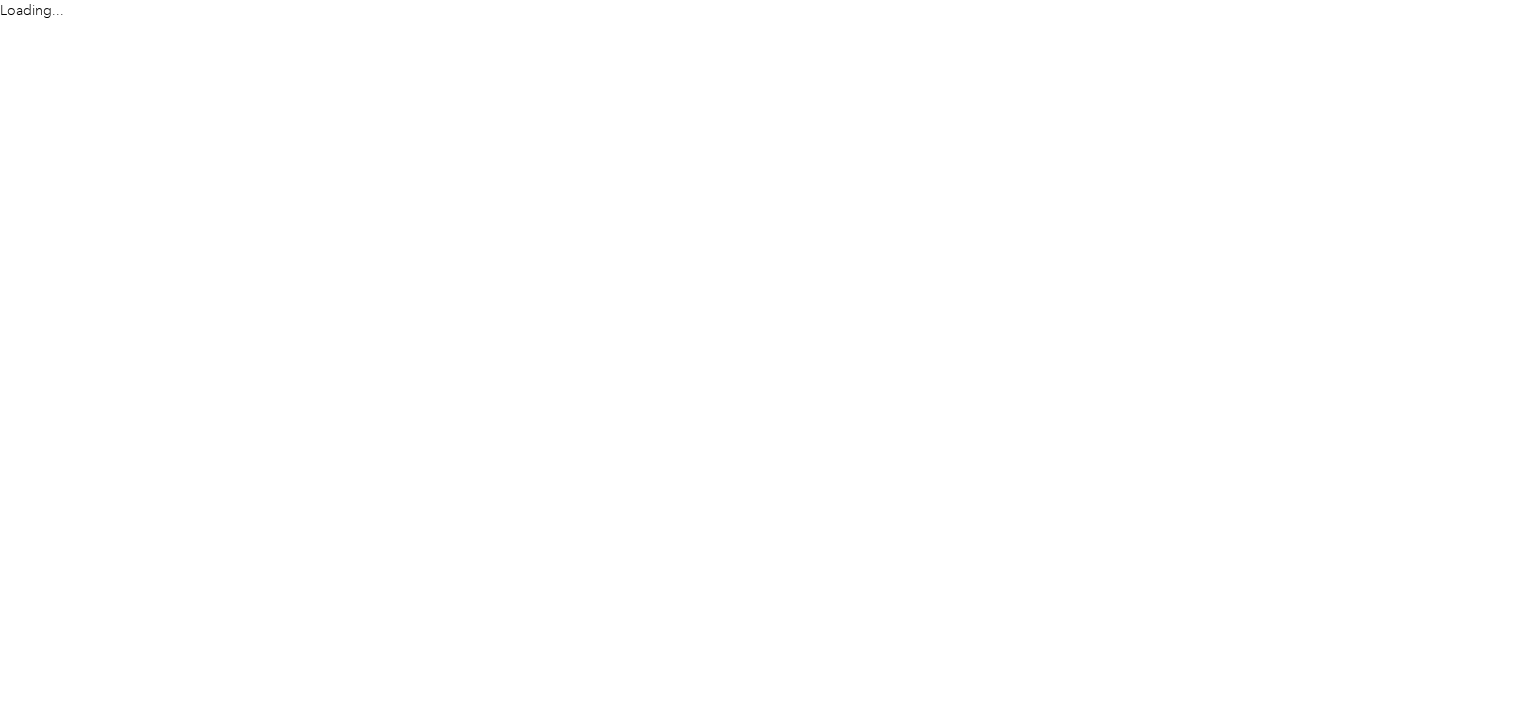 scroll, scrollTop: 0, scrollLeft: 0, axis: both 